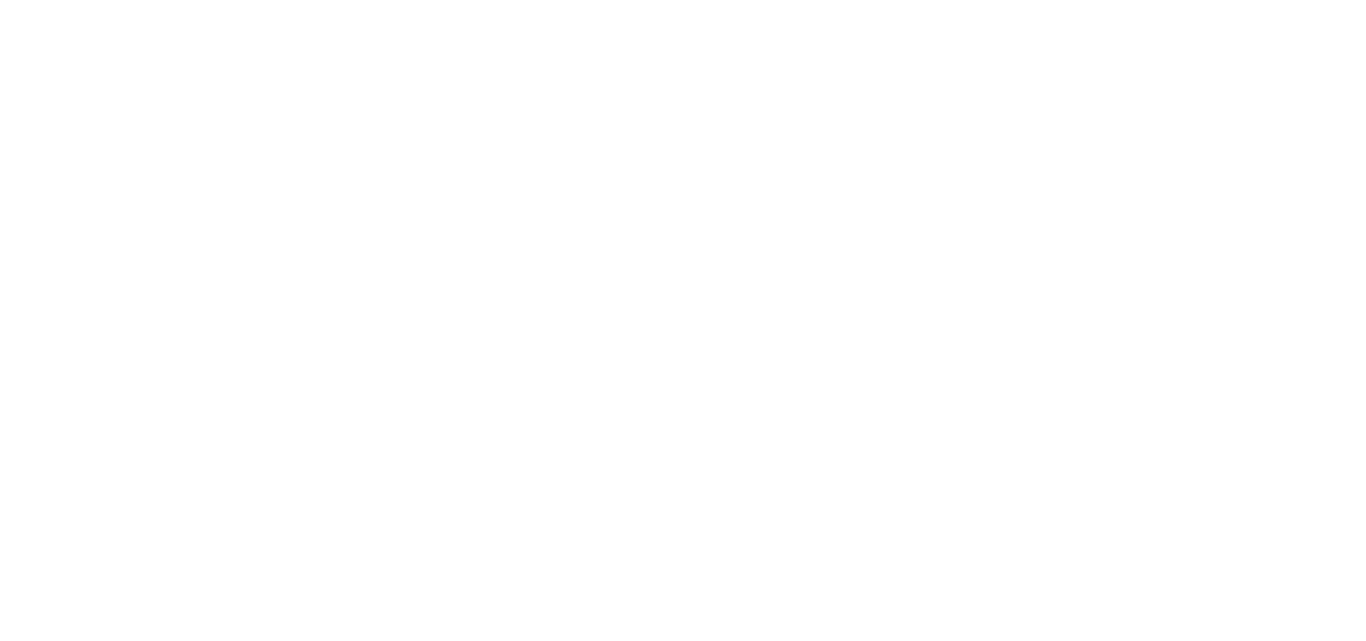 scroll, scrollTop: 0, scrollLeft: 0, axis: both 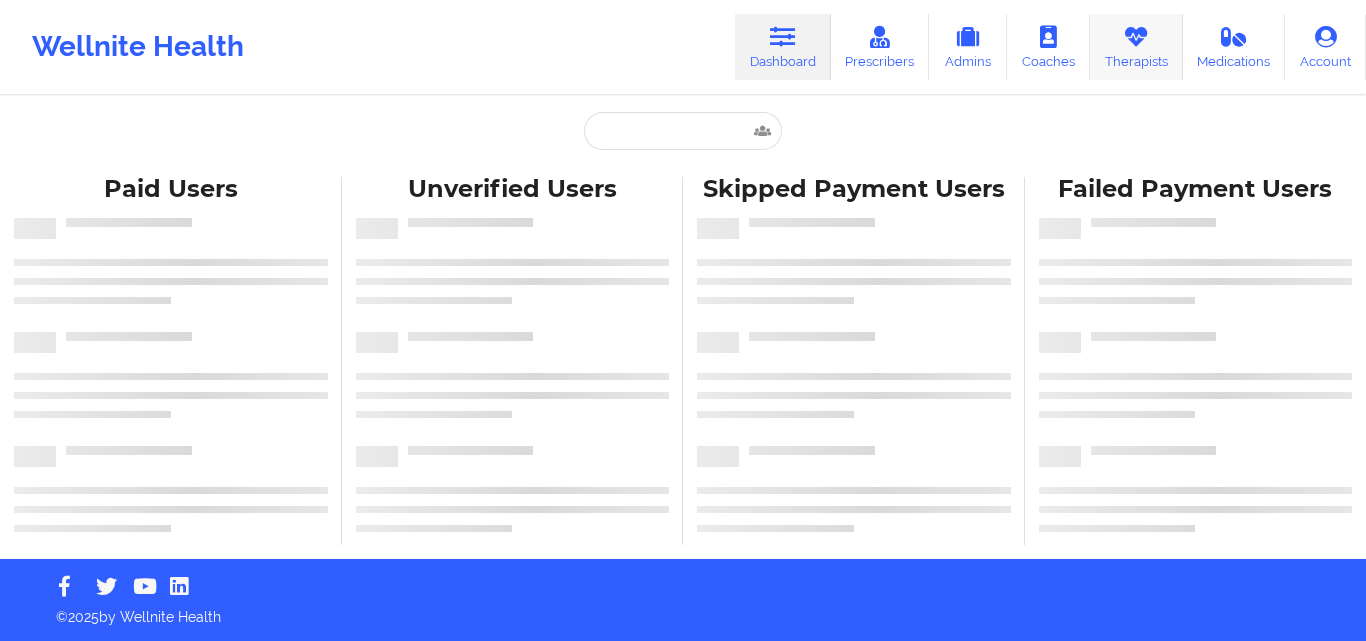 click on "Therapists" at bounding box center [1136, 47] 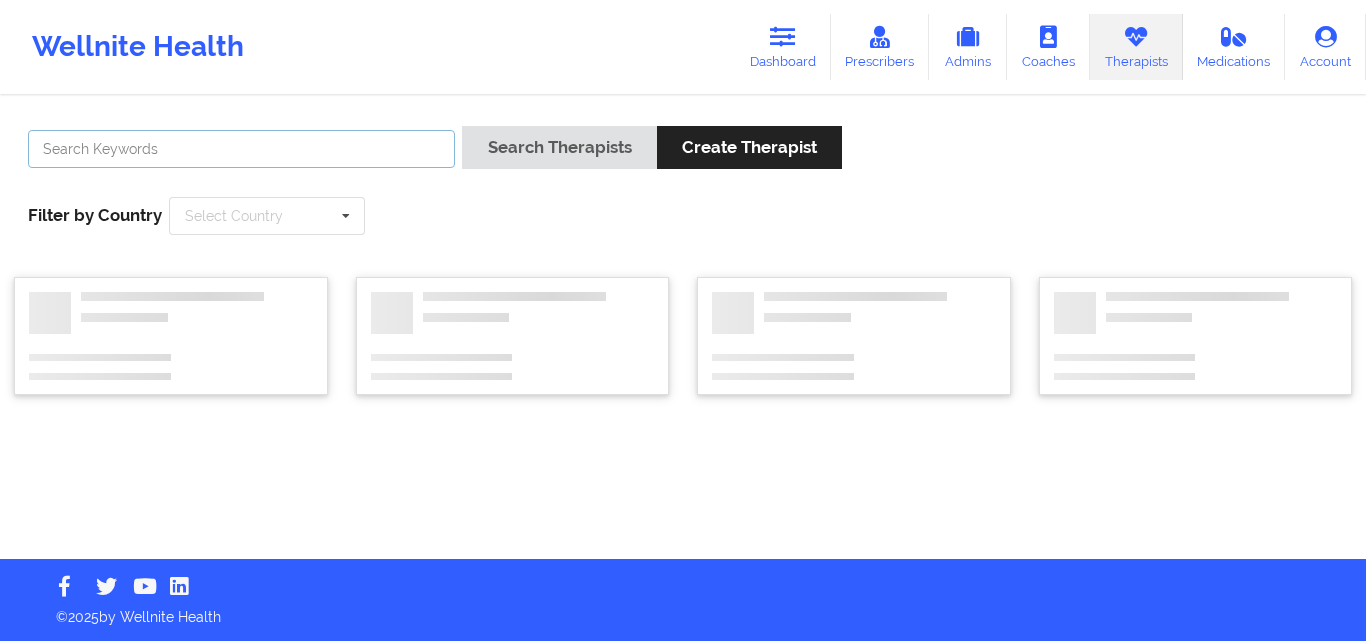 click at bounding box center (241, 149) 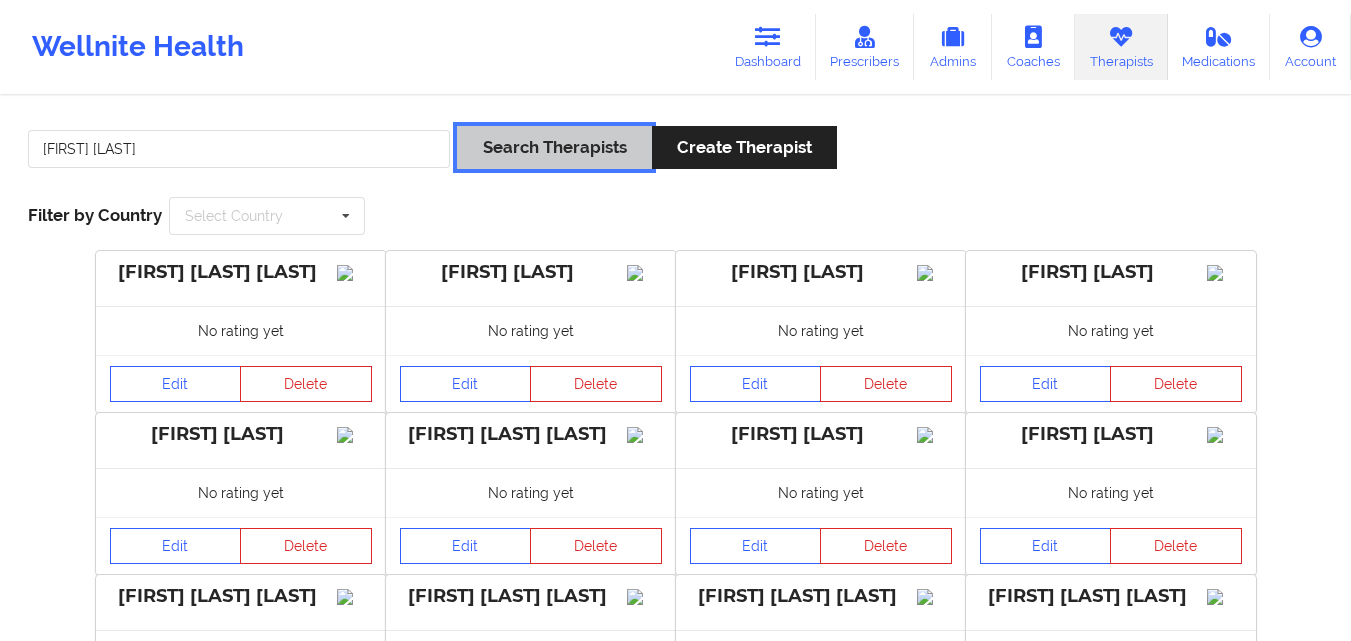 click on "Search Therapists" at bounding box center (554, 147) 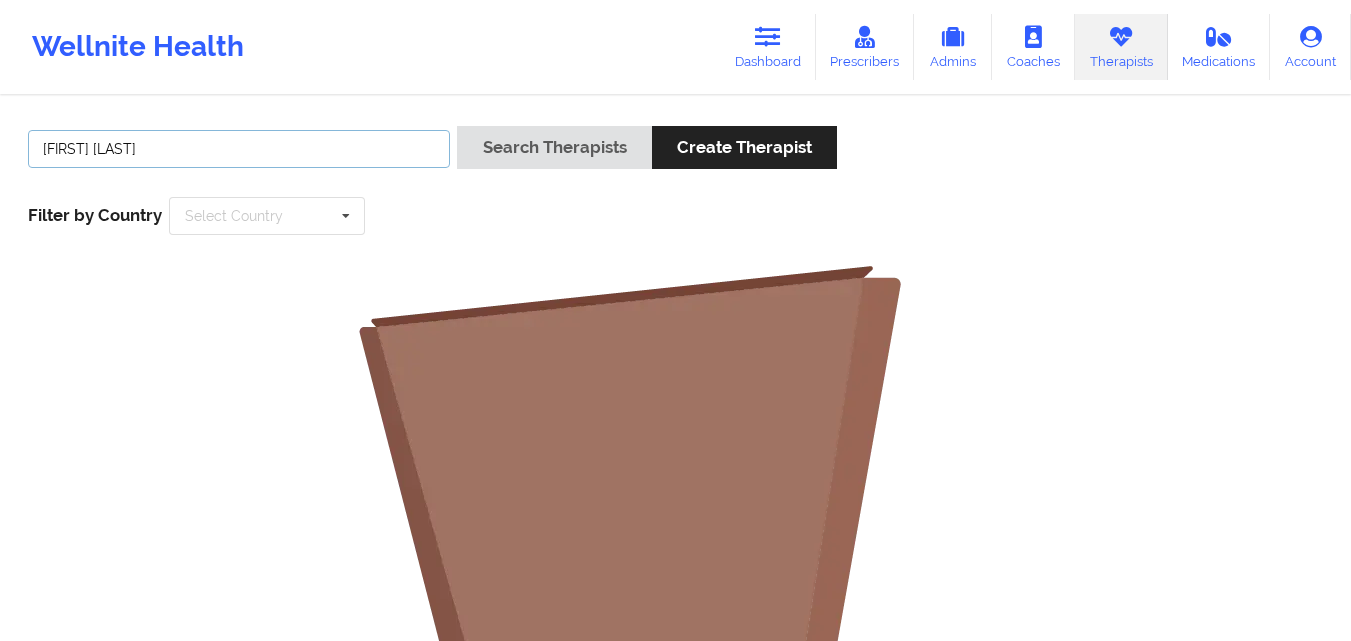 drag, startPoint x: 103, startPoint y: 146, endPoint x: 27, endPoint y: 140, distance: 76.23647 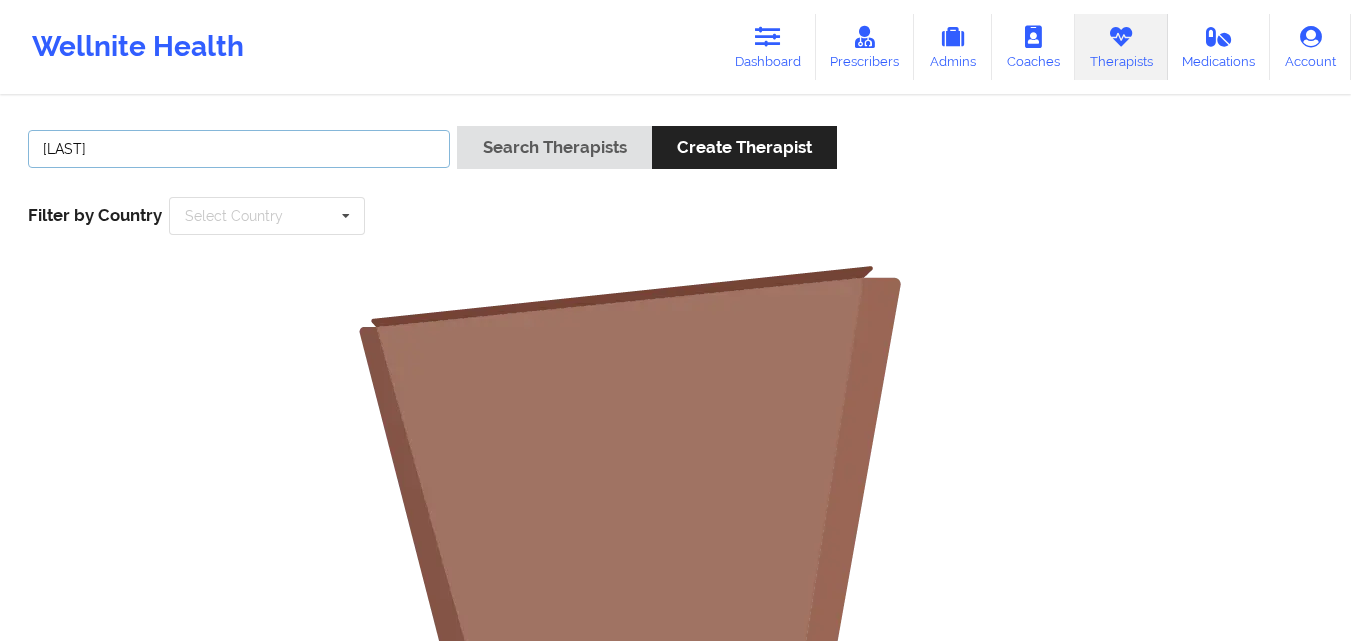 type on "[LAST]" 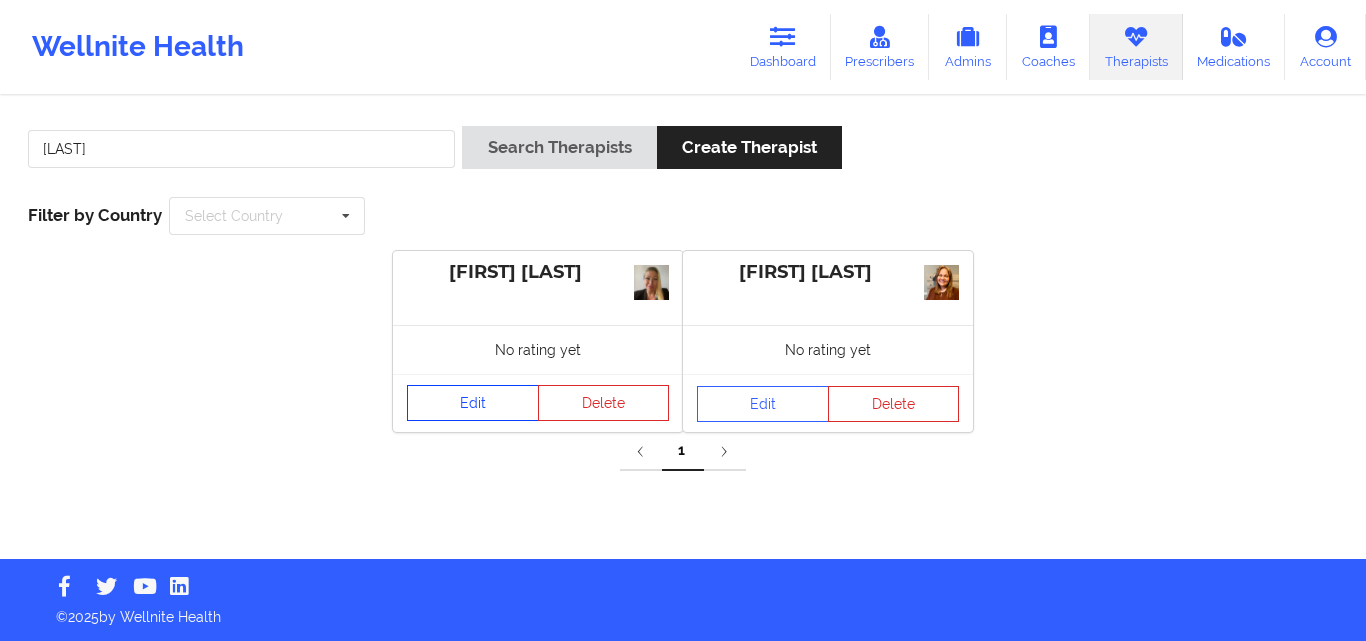 click on "Edit" at bounding box center [473, 403] 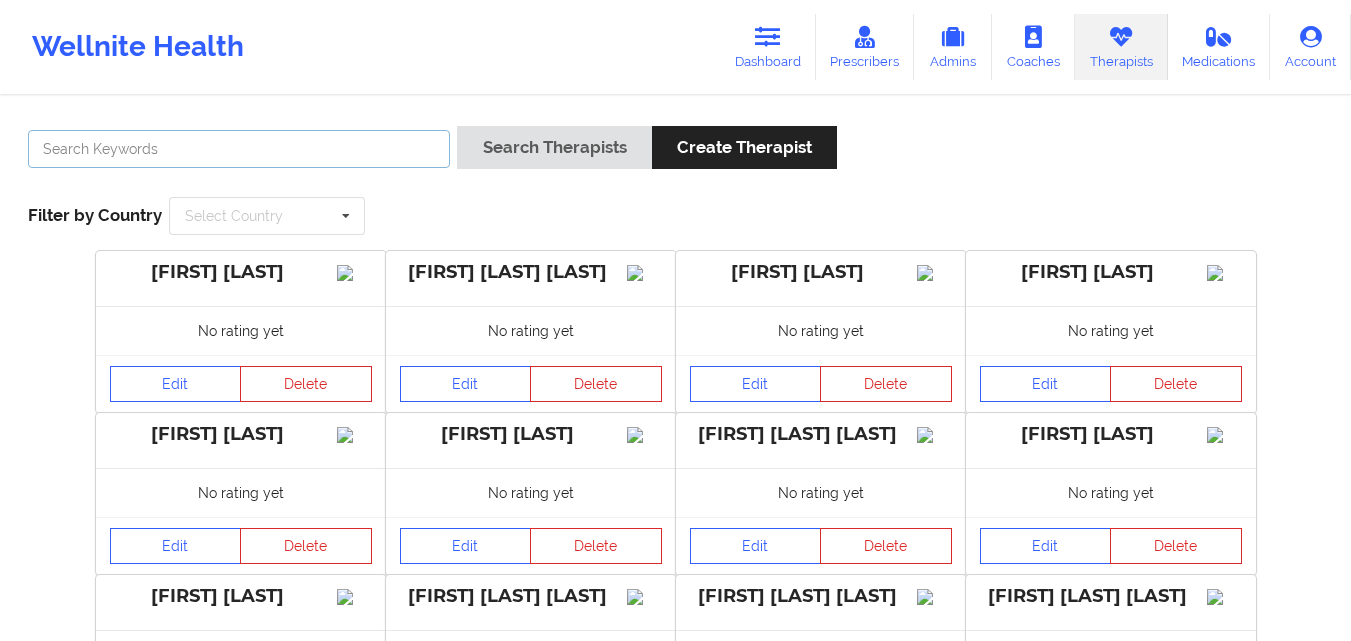 click at bounding box center (239, 149) 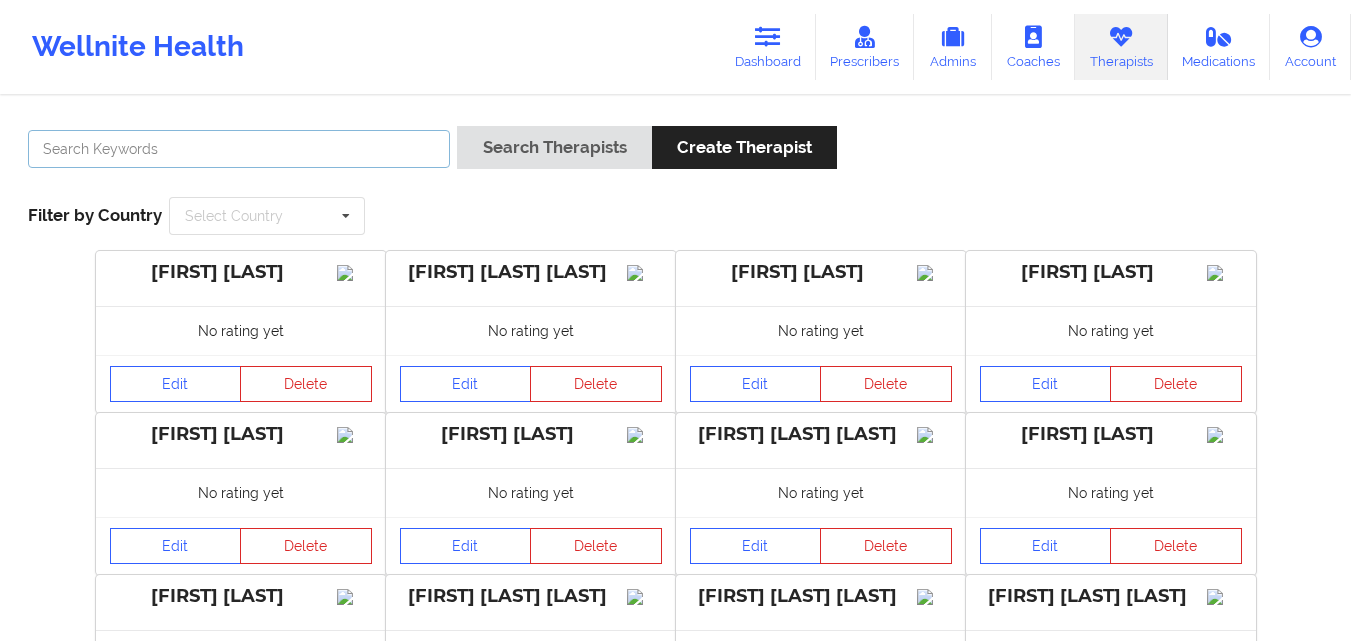 paste on "[FIRST] [LAST]" 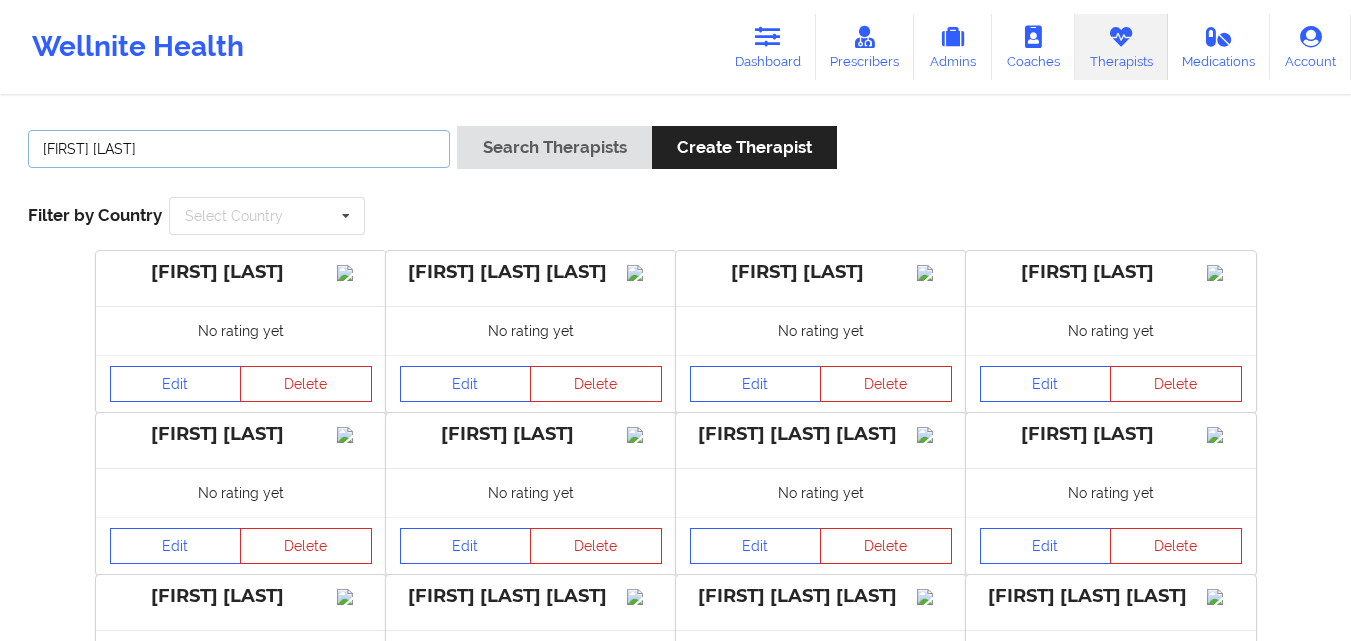 drag, startPoint x: 104, startPoint y: 148, endPoint x: 4, endPoint y: 141, distance: 100.2447 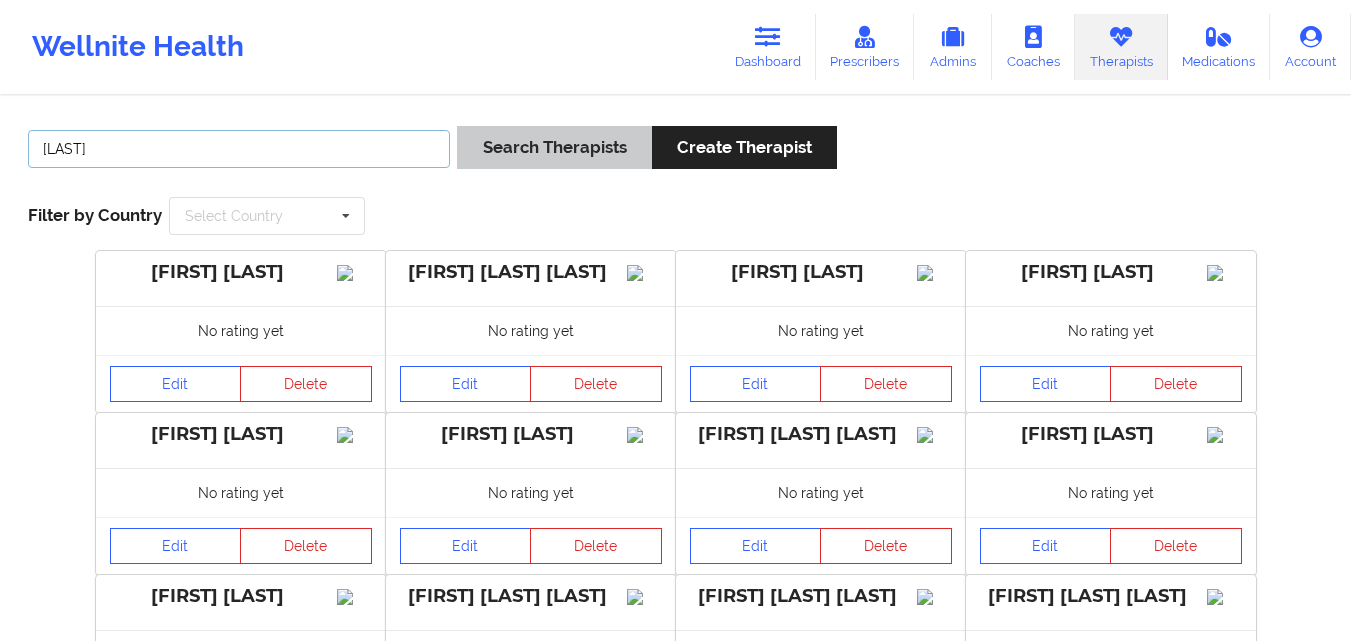 type on "[LAST]" 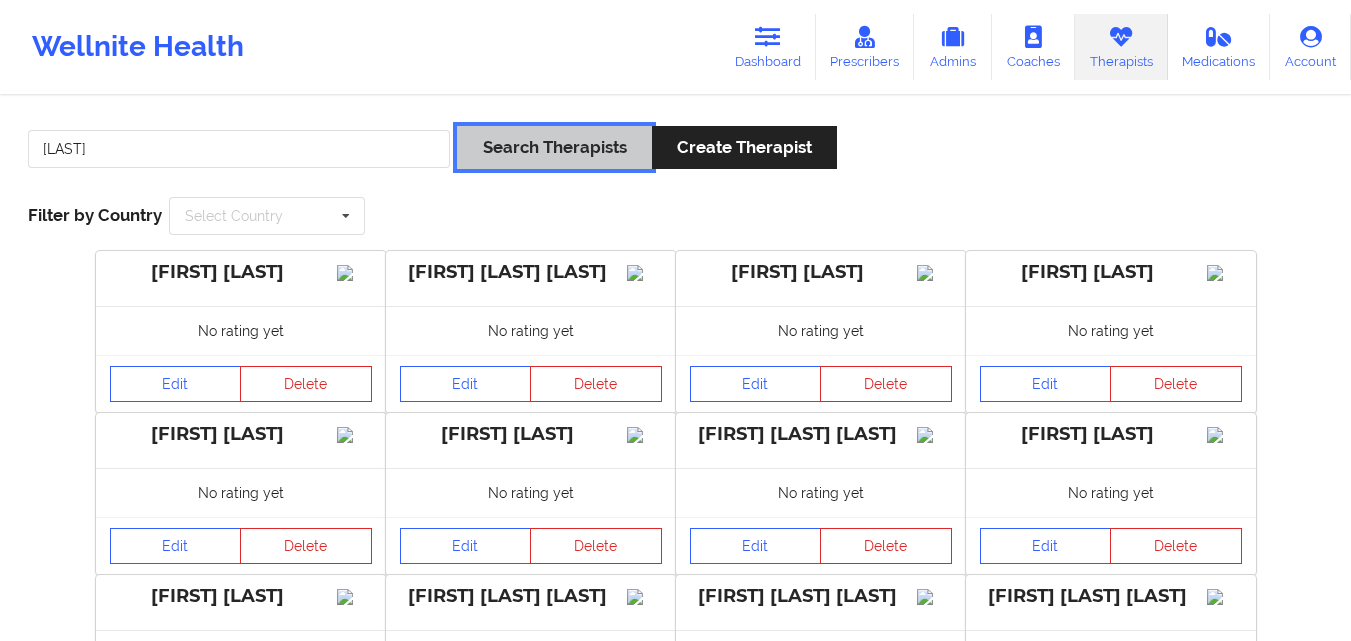 click on "Search Therapists" at bounding box center [554, 147] 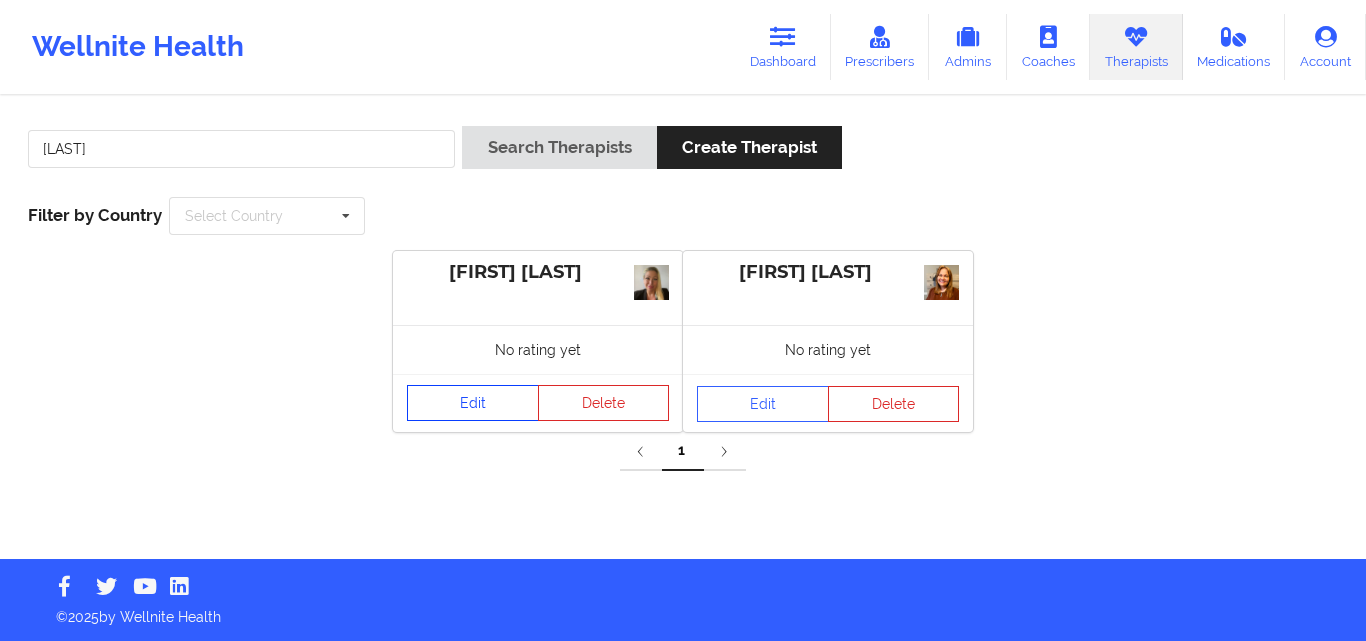 click on "Edit" at bounding box center [473, 403] 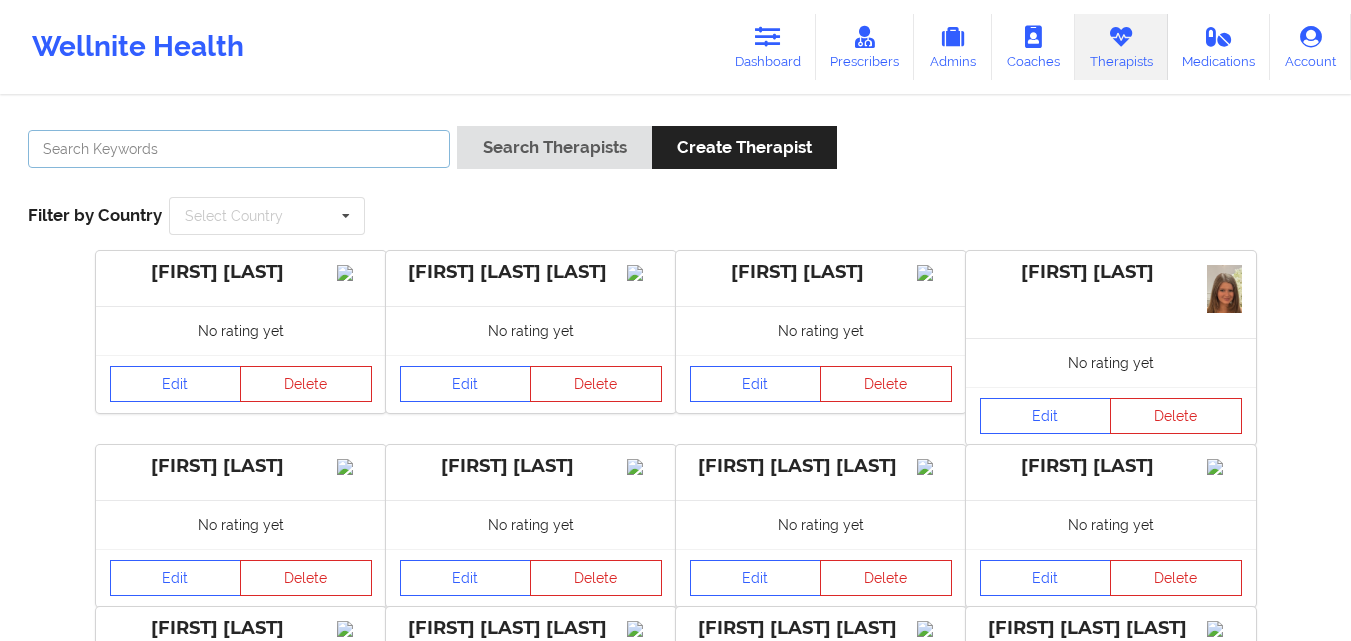 click at bounding box center [239, 149] 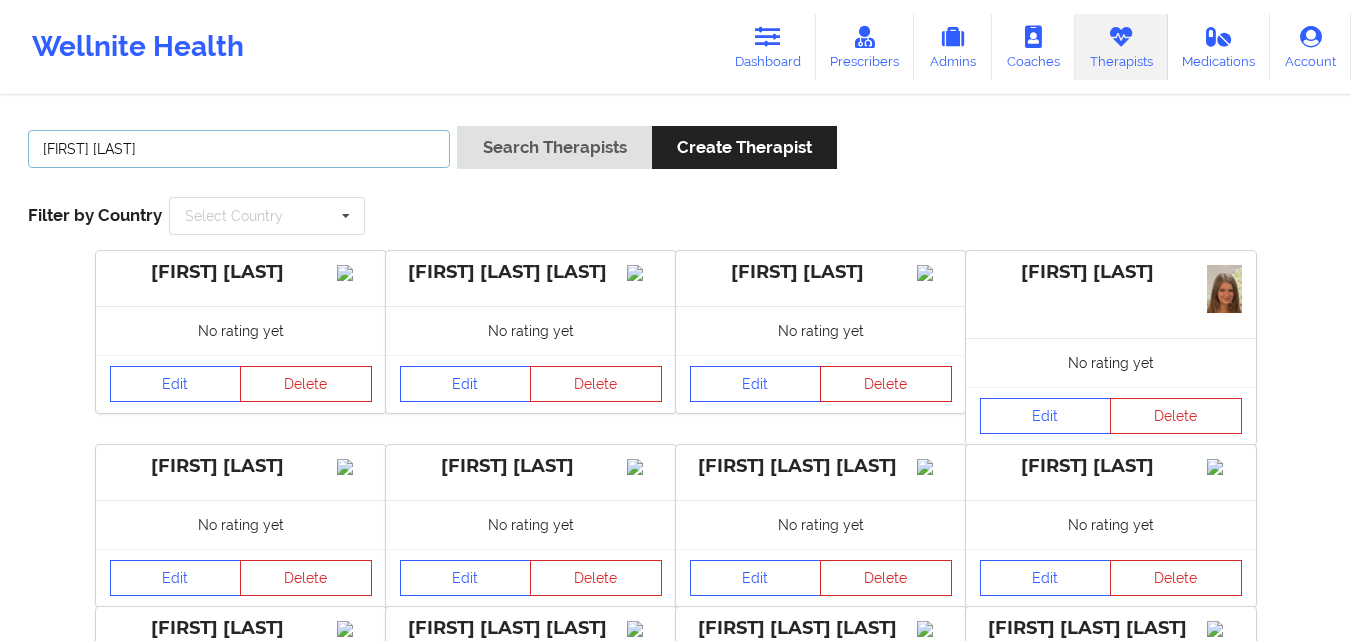 drag, startPoint x: 102, startPoint y: 147, endPoint x: 0, endPoint y: 136, distance: 102.59142 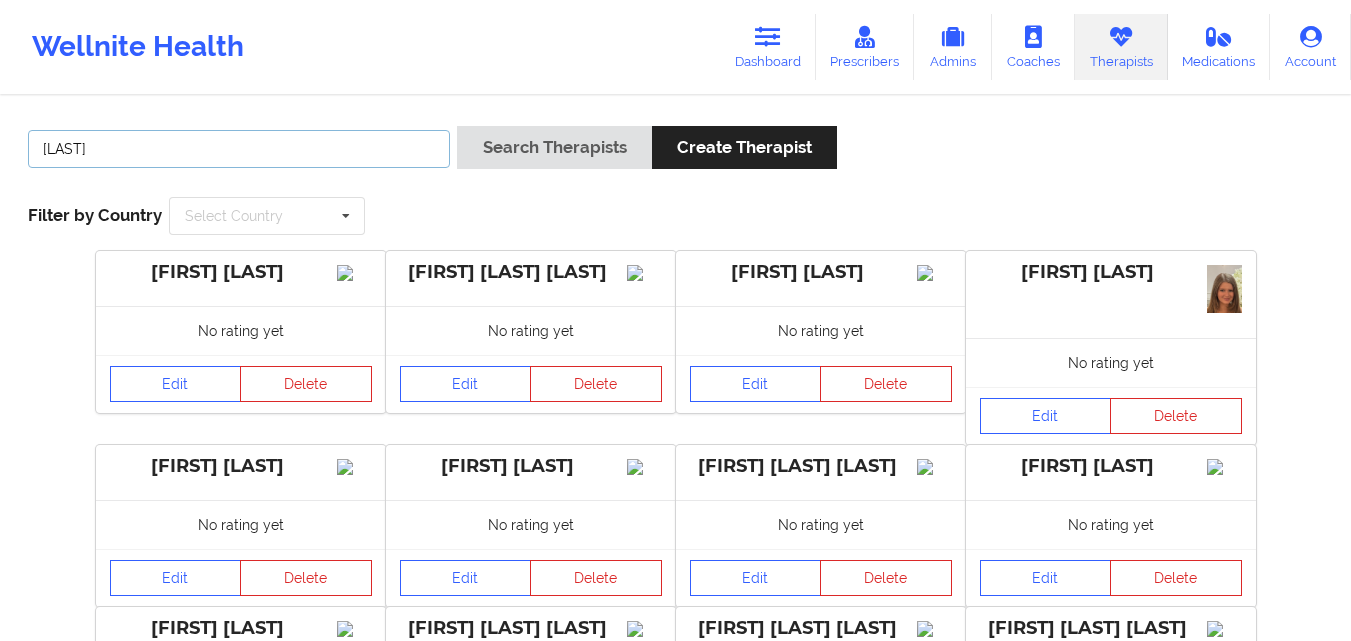 type on "[LAST]" 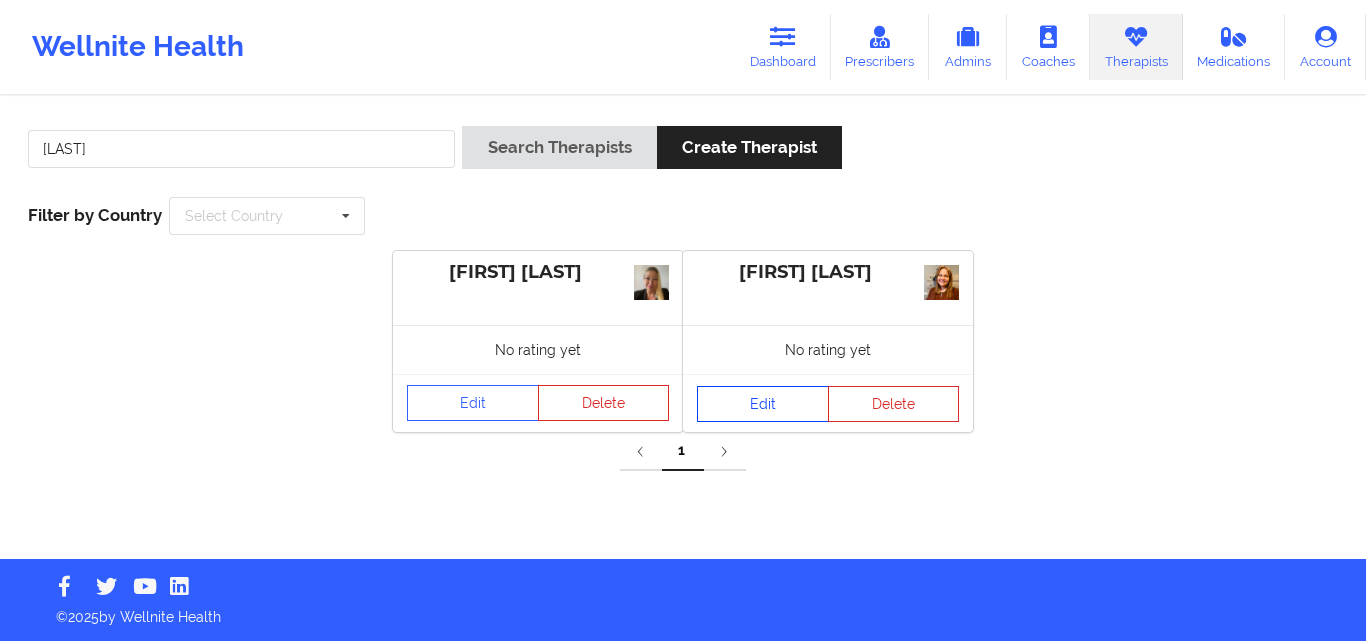 click on "Edit" at bounding box center (763, 404) 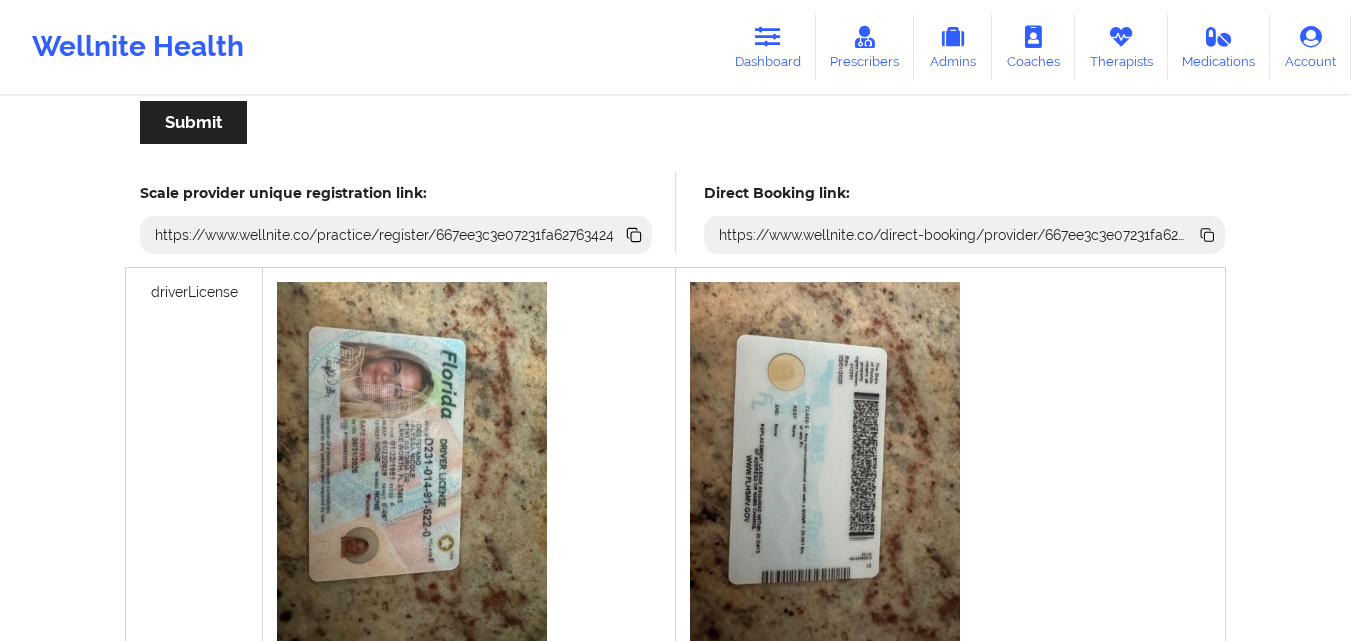 scroll, scrollTop: 506, scrollLeft: 0, axis: vertical 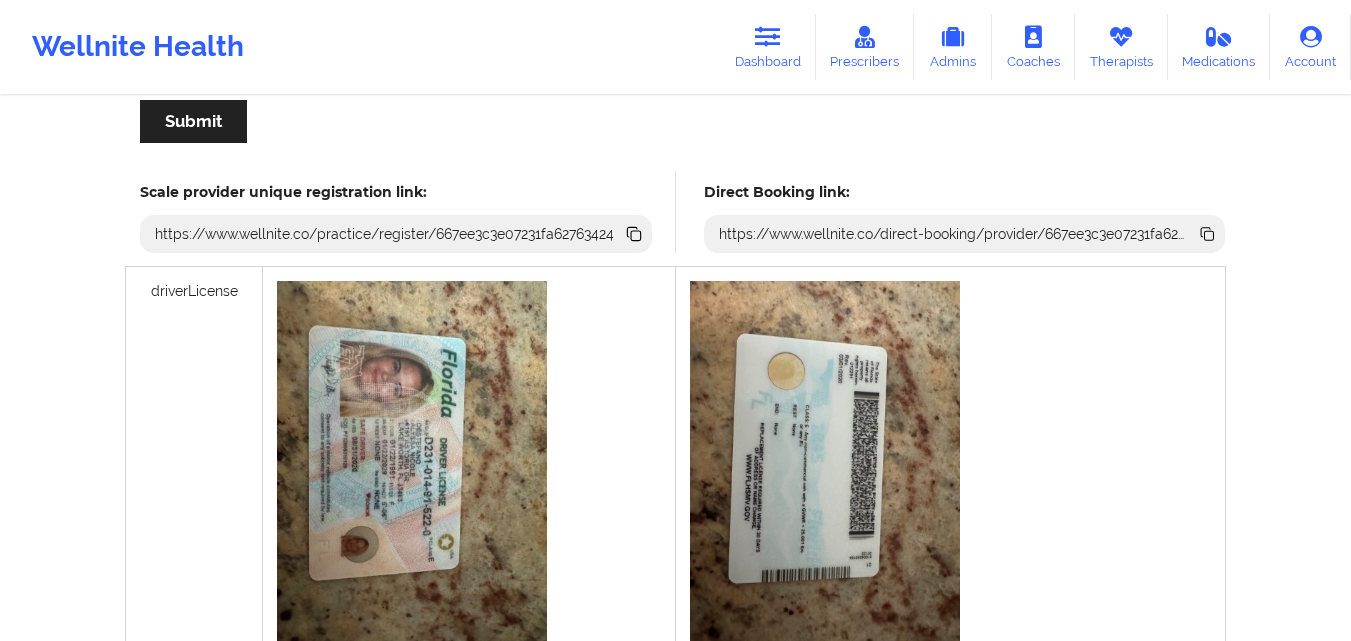 click at bounding box center (412, 461) 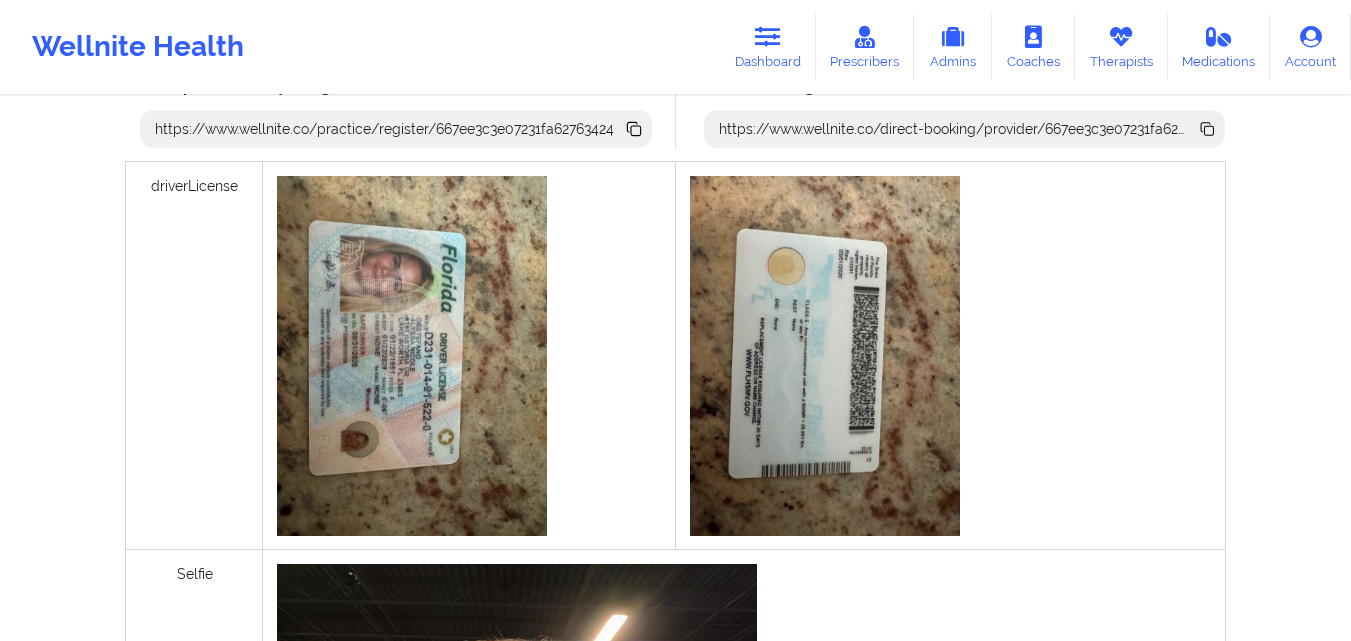 scroll, scrollTop: 596, scrollLeft: 0, axis: vertical 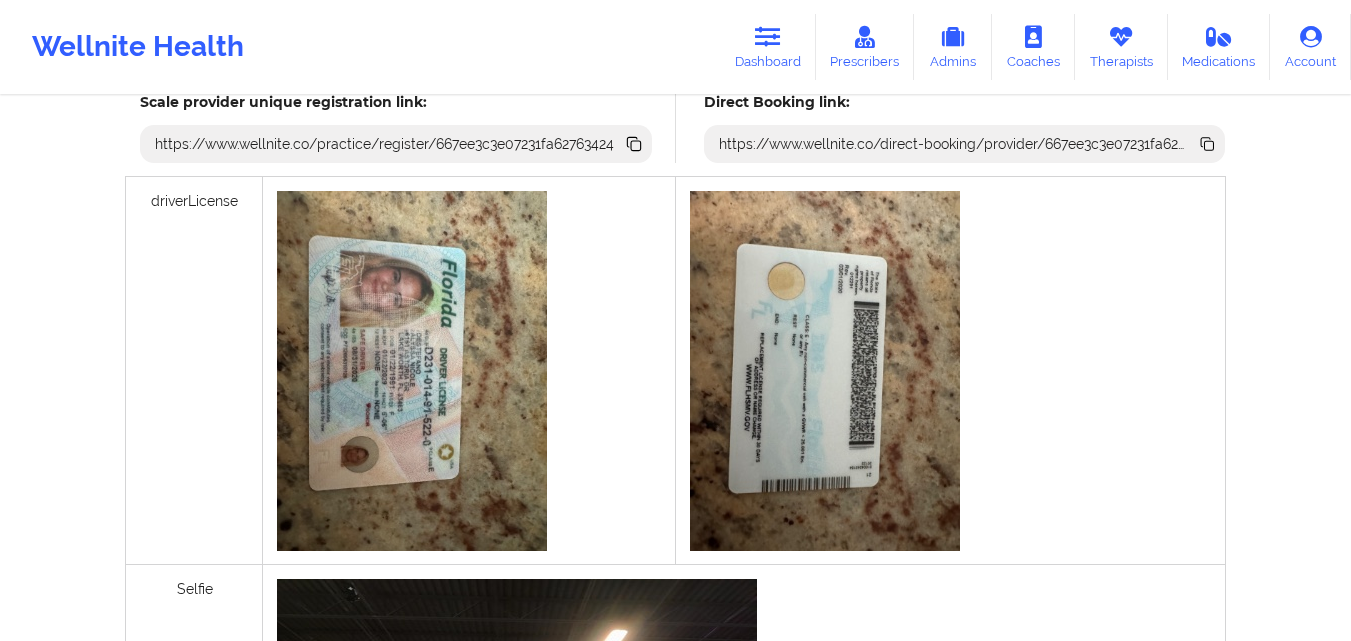 click at bounding box center [412, 371] 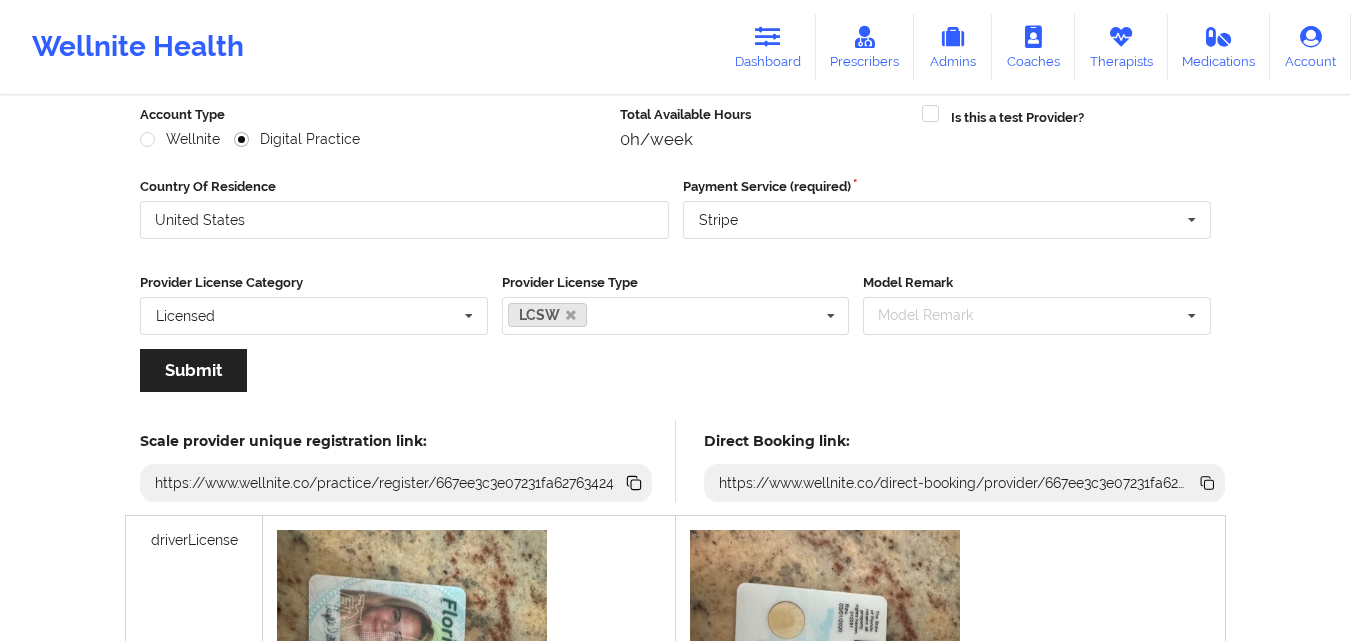 scroll, scrollTop: 0, scrollLeft: 0, axis: both 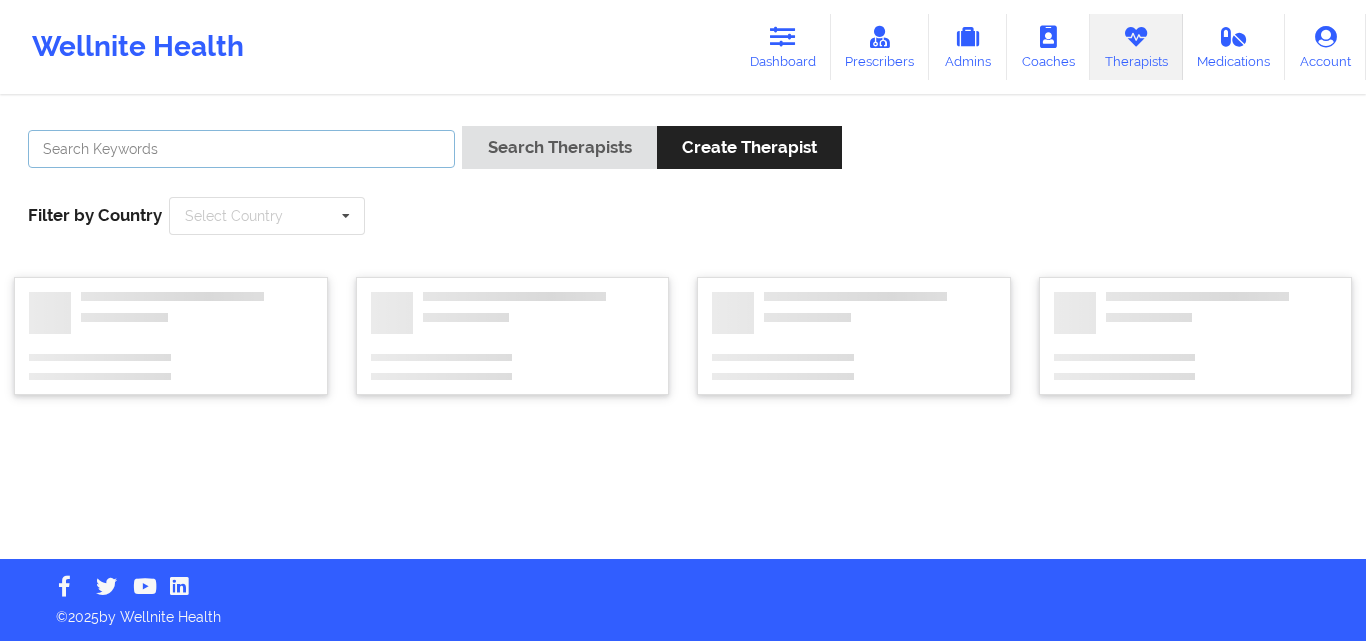 click at bounding box center (241, 149) 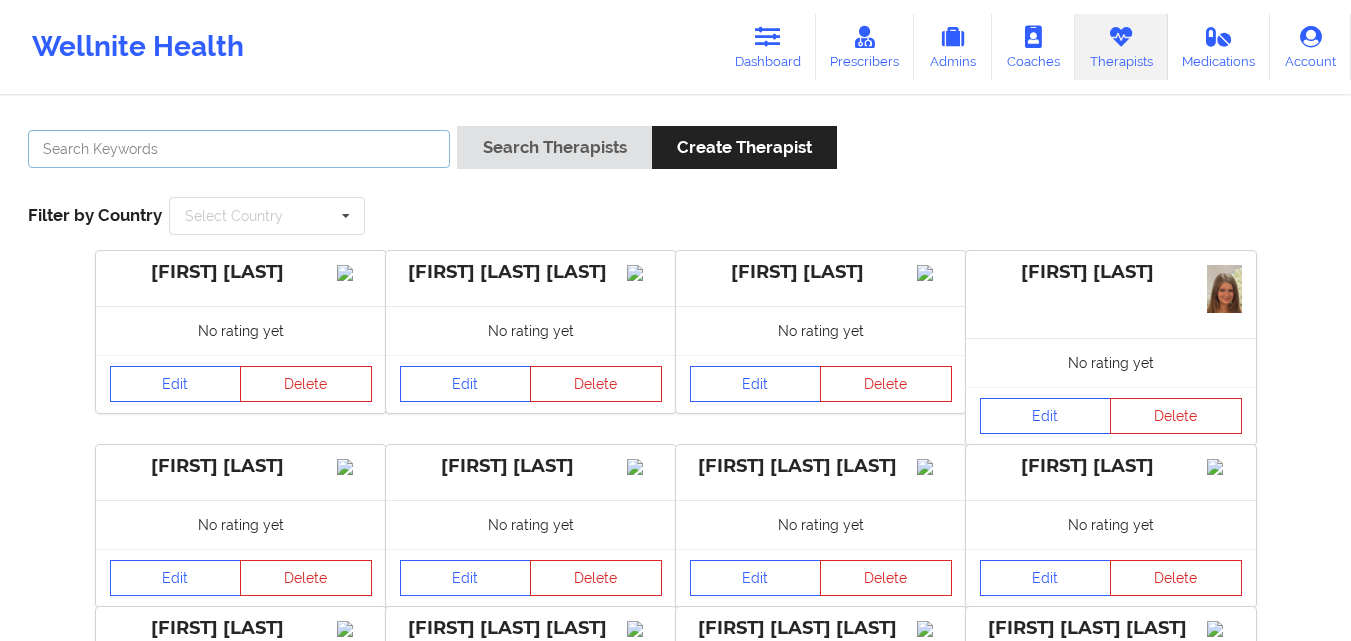 paste on "[FIRST] [LAST]" 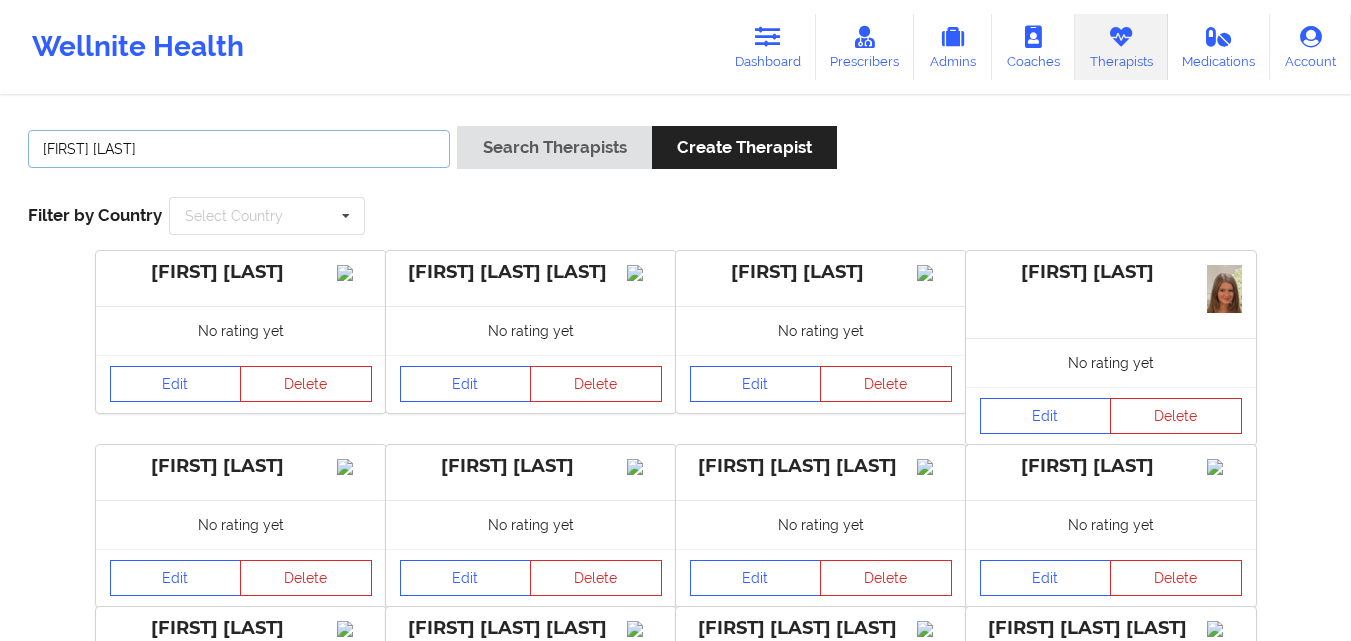 drag, startPoint x: 102, startPoint y: 146, endPoint x: 9, endPoint y: 154, distance: 93.34345 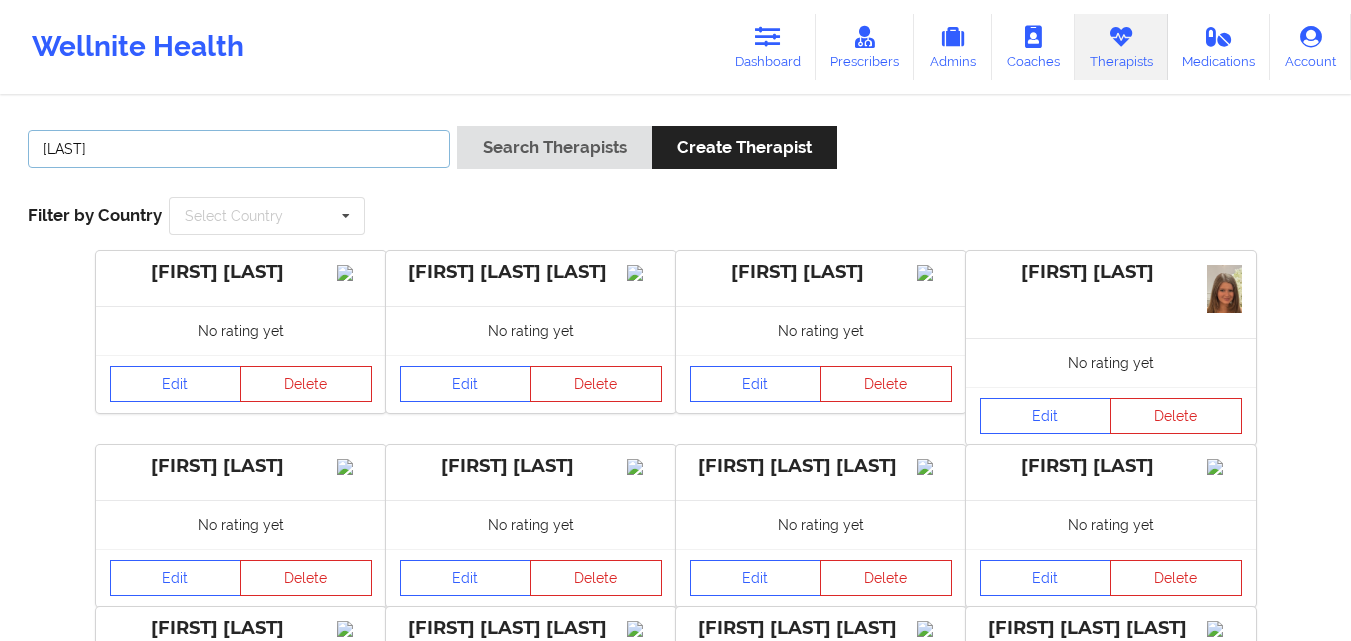 type on "[LAST]" 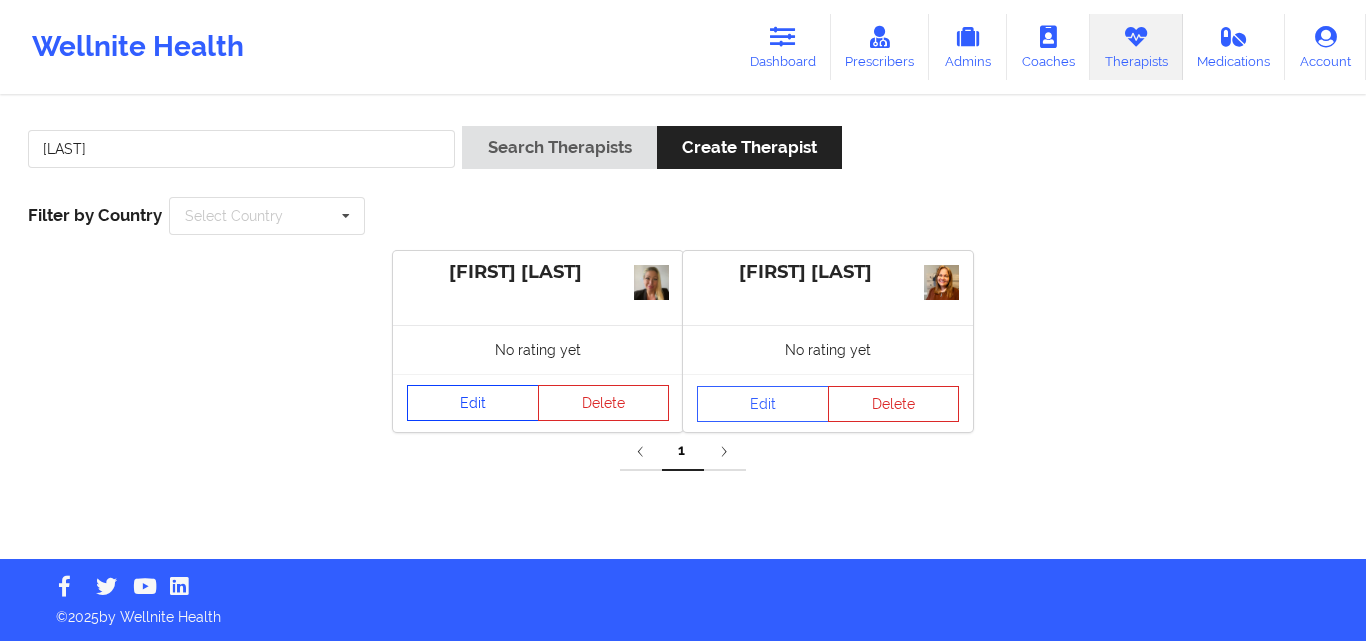 click on "Edit" at bounding box center (473, 403) 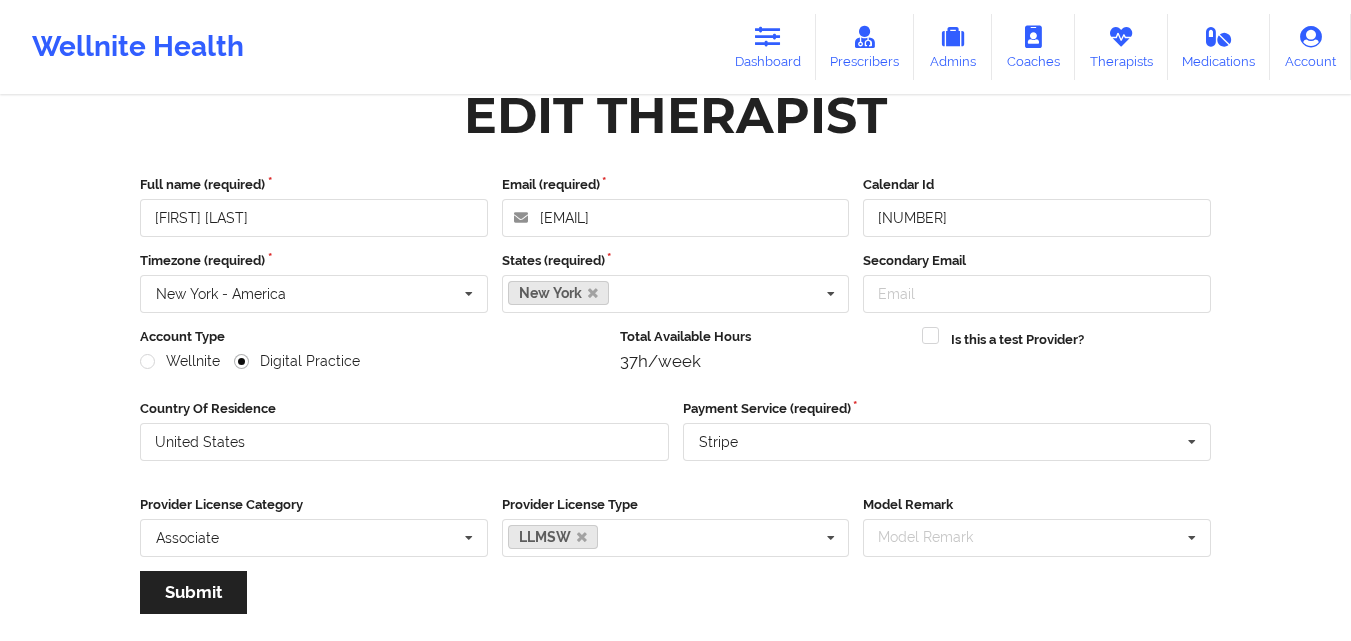 scroll, scrollTop: 62, scrollLeft: 0, axis: vertical 